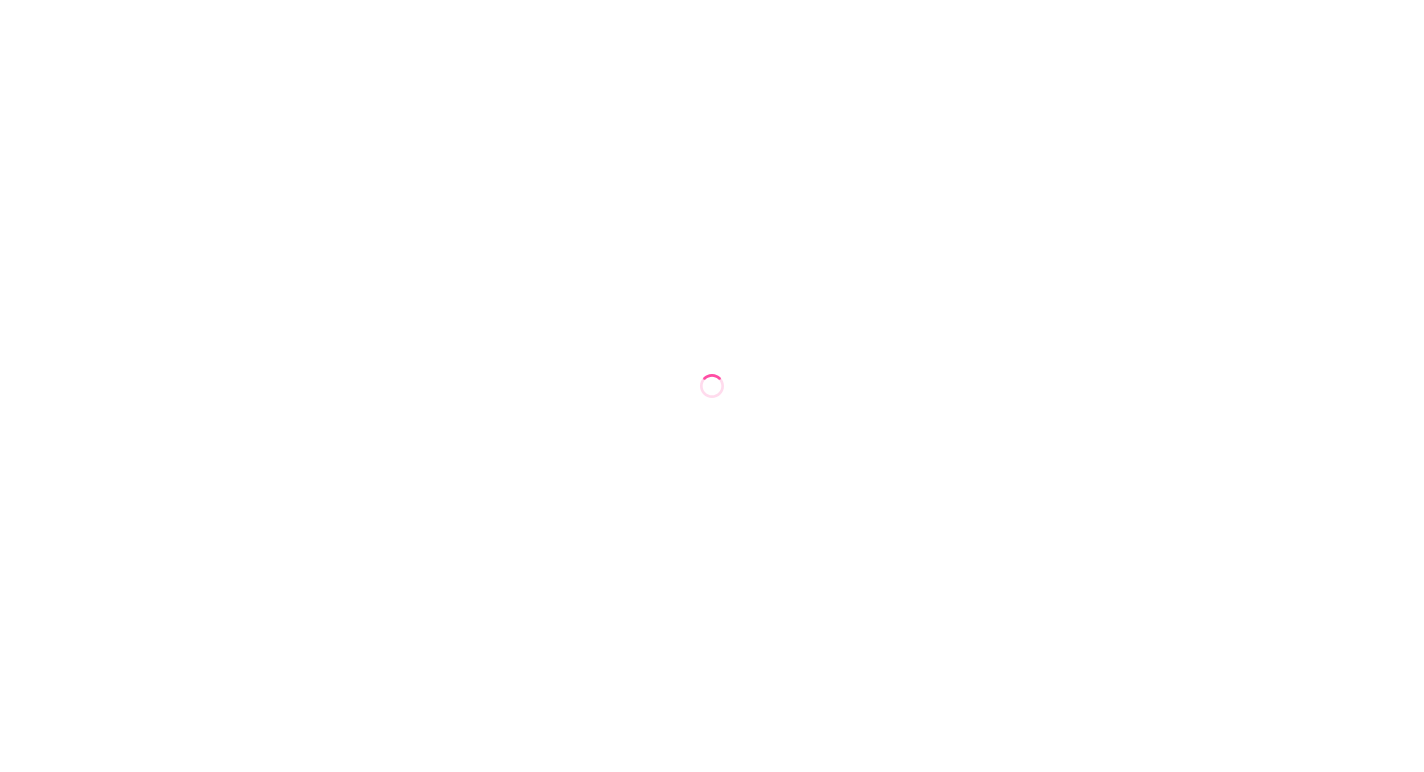 scroll, scrollTop: 0, scrollLeft: 0, axis: both 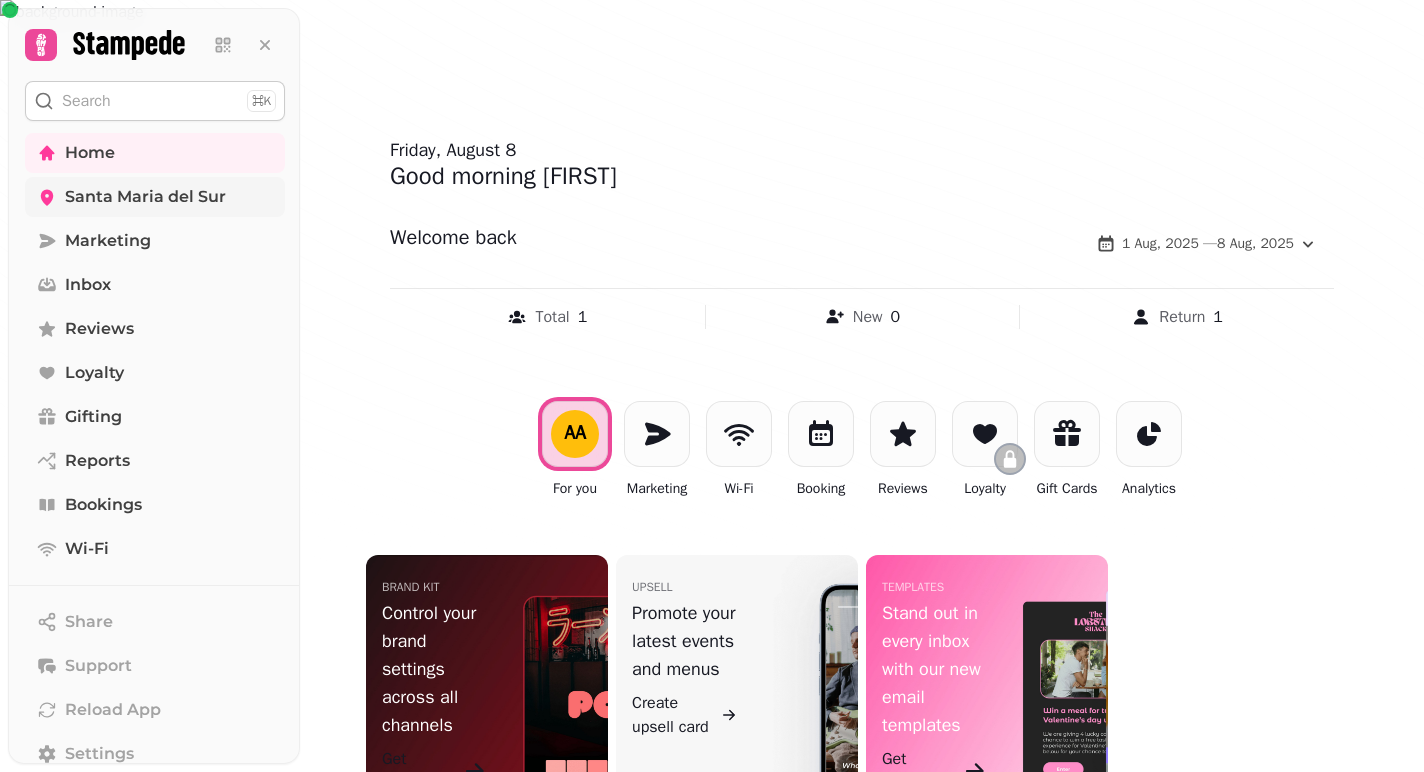 click on "Santa Maria del Sur" at bounding box center (145, 197) 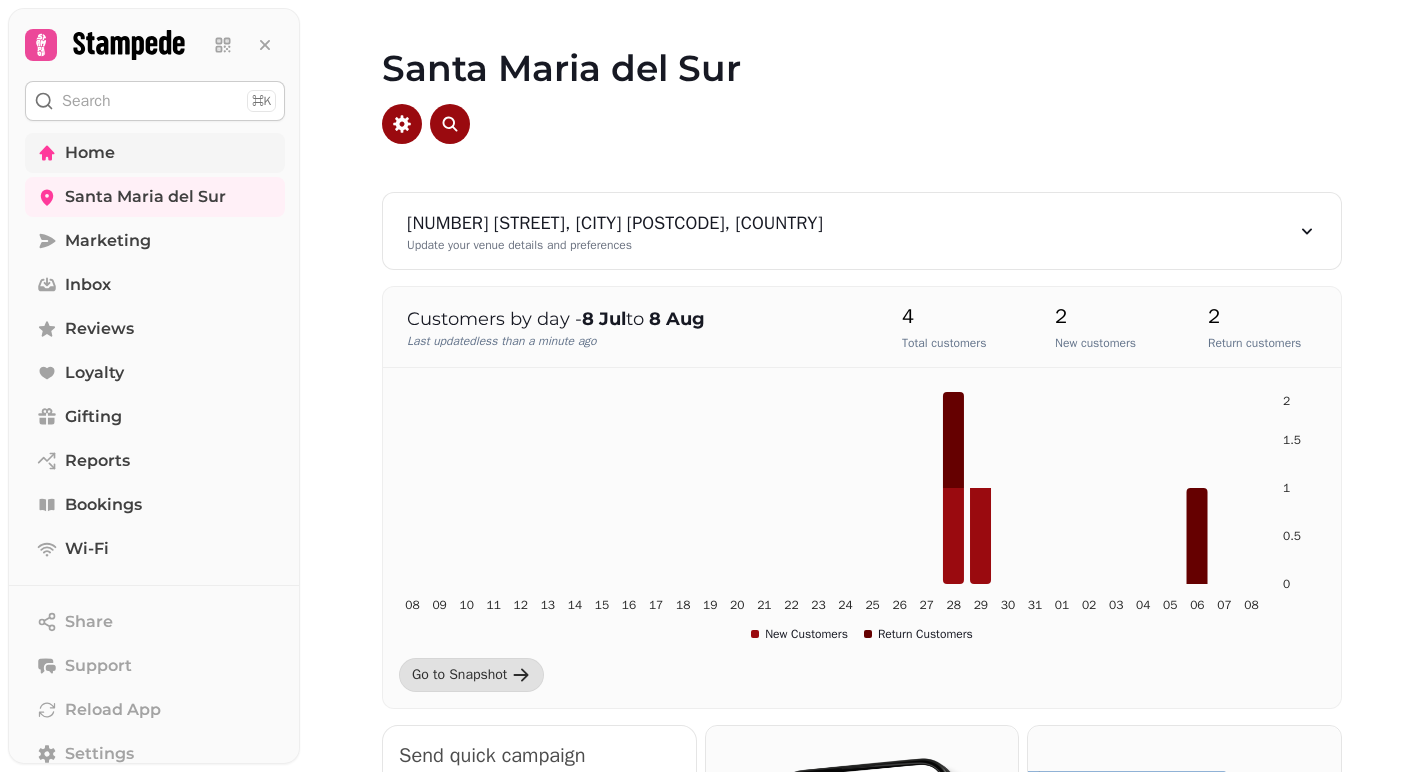 click on "Home" at bounding box center (90, 153) 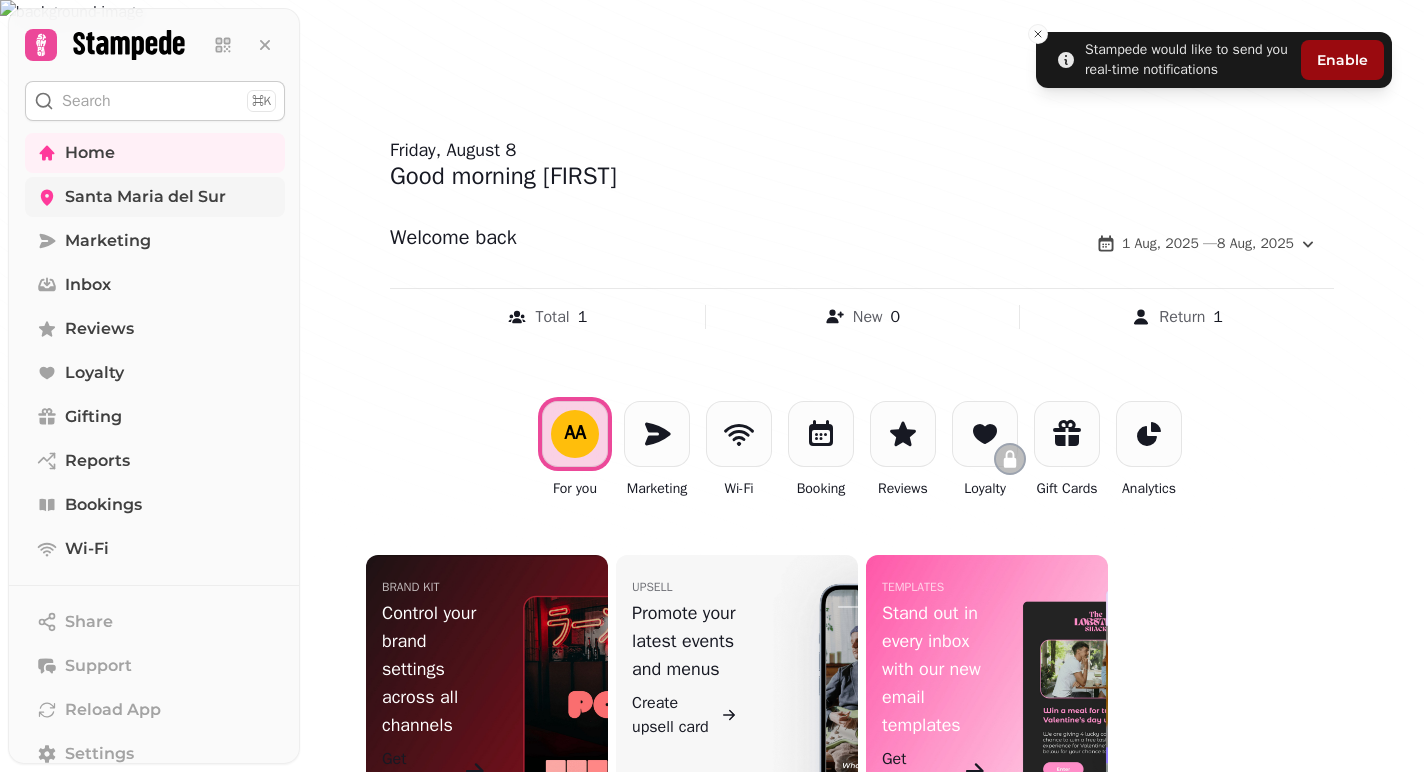 click on "Santa Maria del Sur" at bounding box center (145, 197) 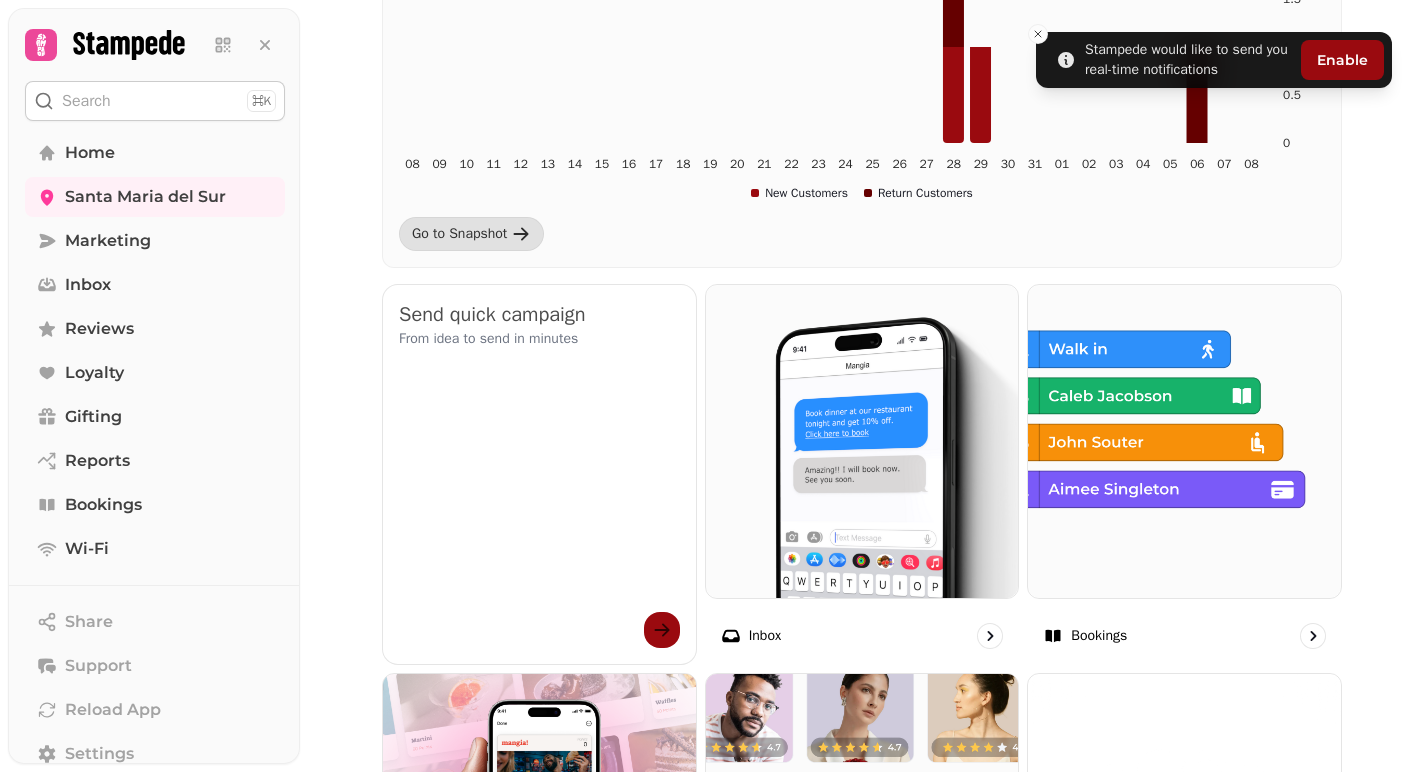 scroll, scrollTop: 0, scrollLeft: 0, axis: both 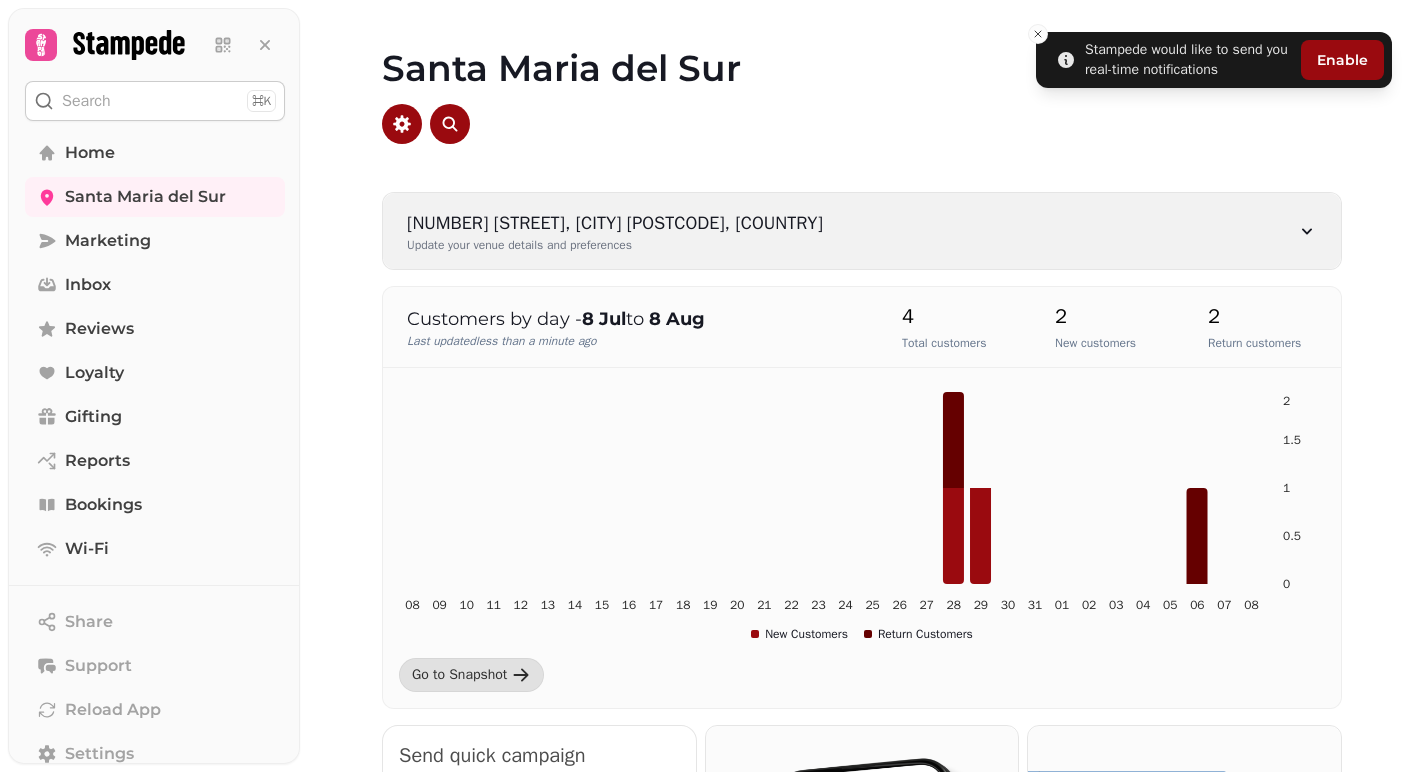 click on "[NUMBER] [STREET], [CITY] [POSTCODE], [COUNTRY]" at bounding box center (615, 223) 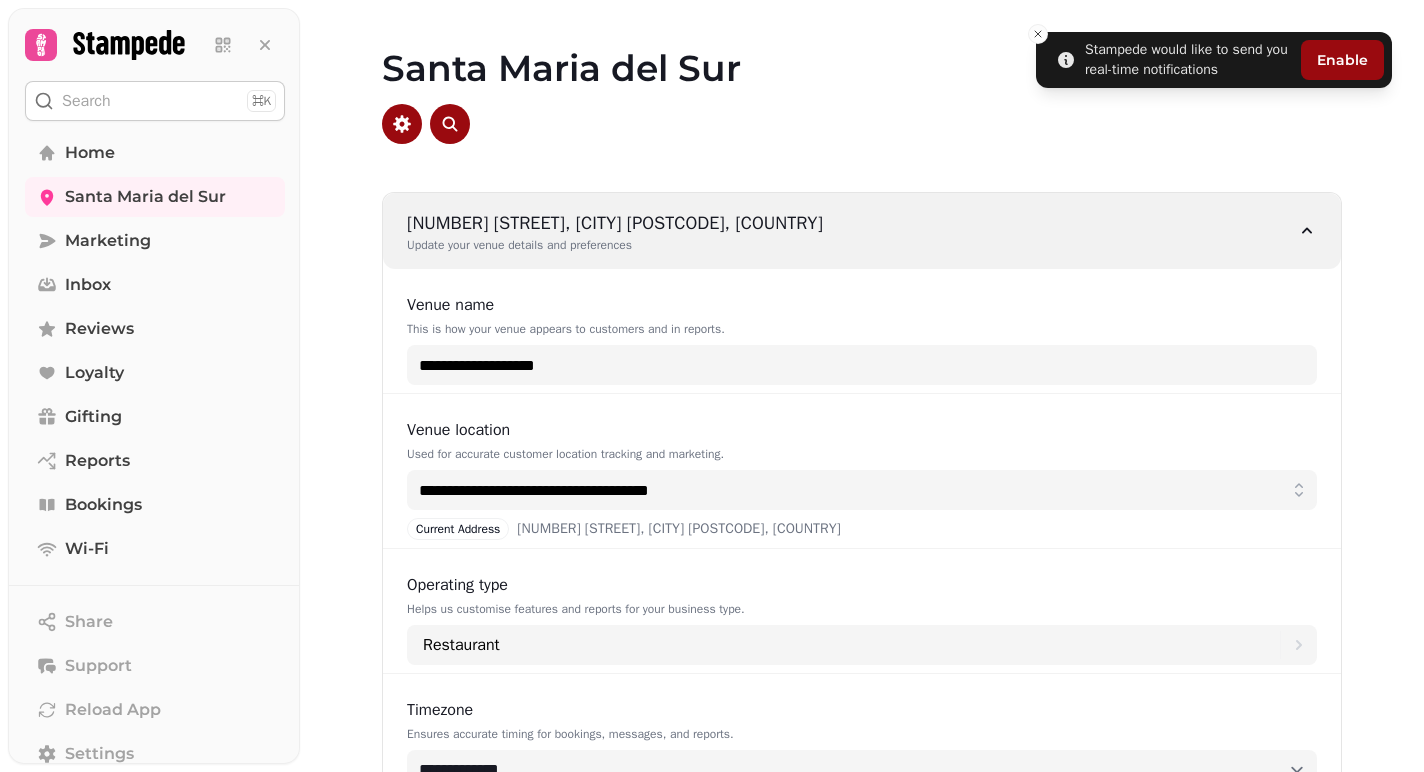 scroll, scrollTop: 5, scrollLeft: 0, axis: vertical 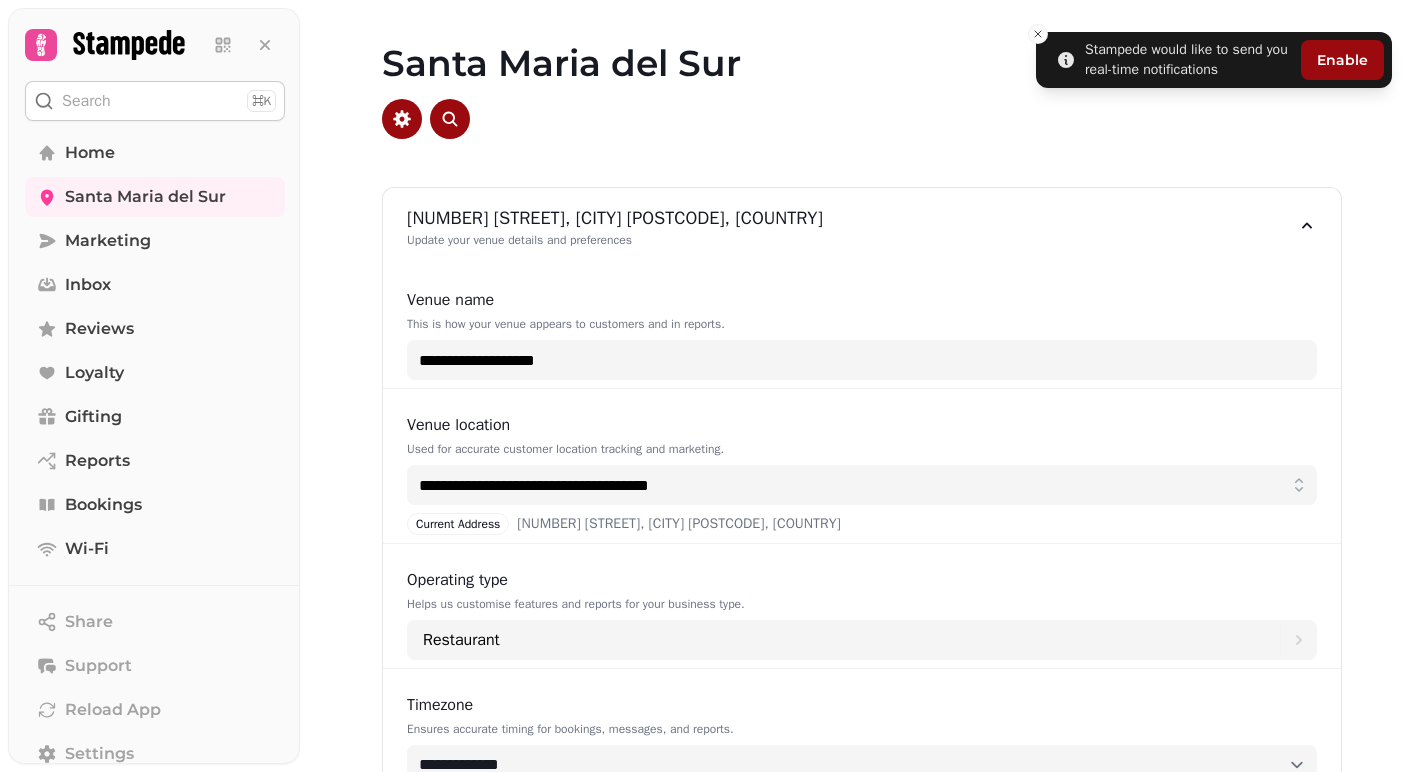 click on "Current Address" at bounding box center [458, 524] 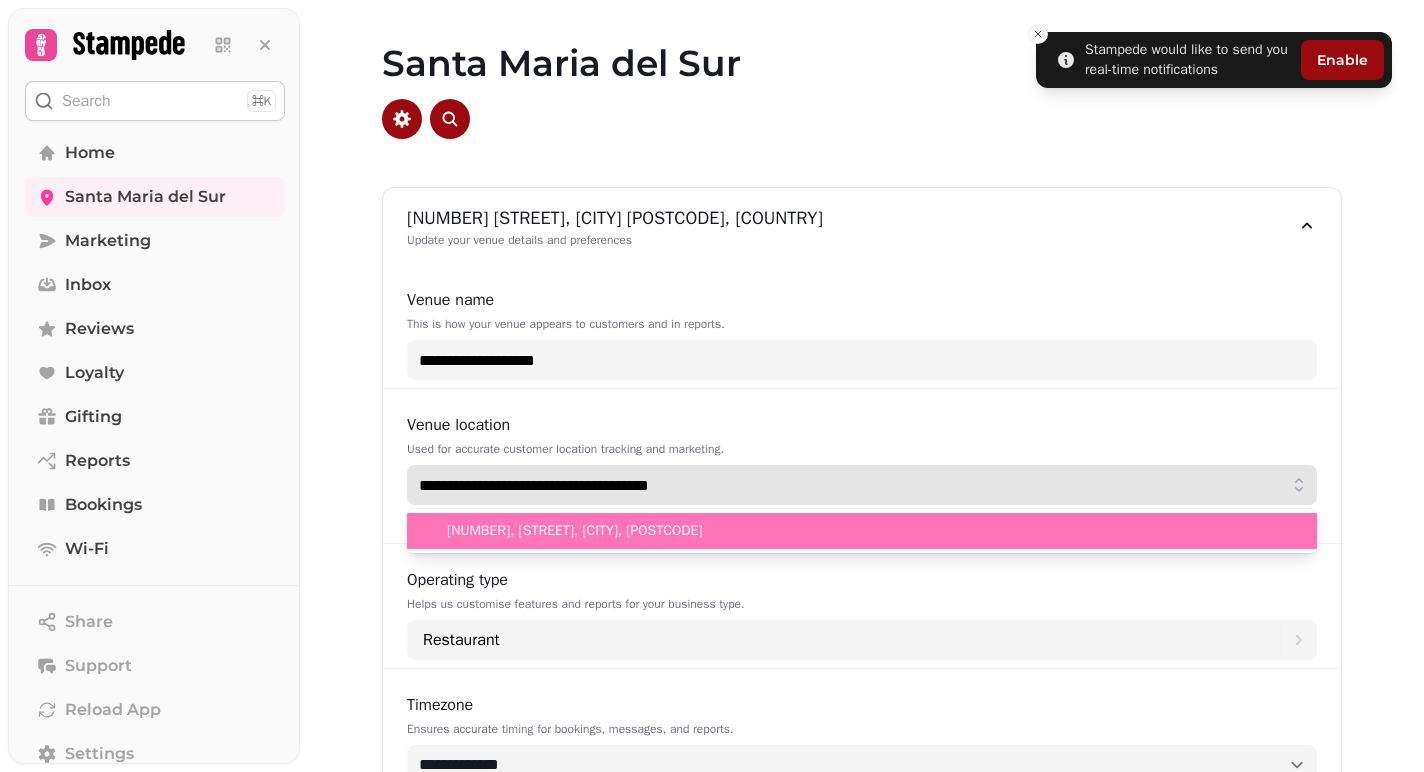 click 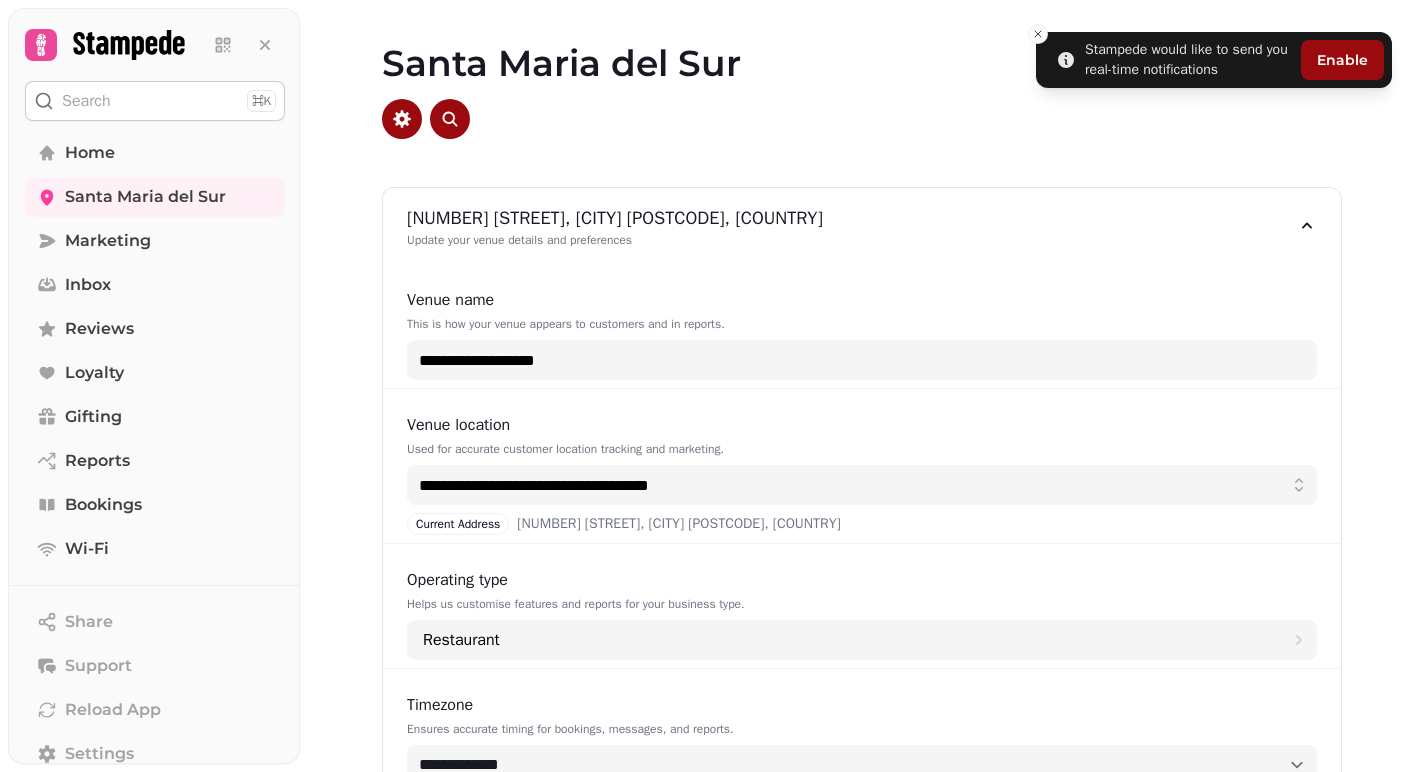 click on "Santa Maria del Sur" at bounding box center (862, 91) 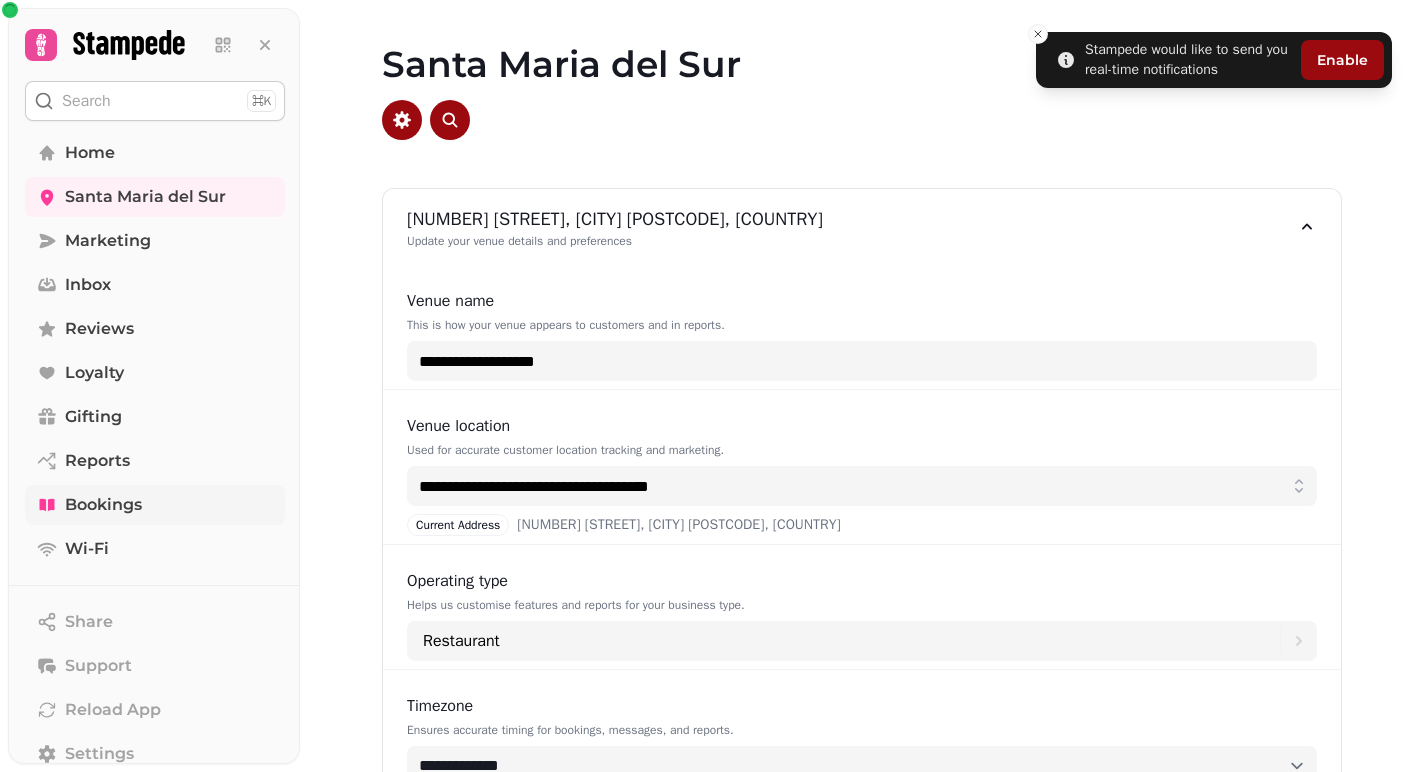 click on "Bookings" at bounding box center (103, 505) 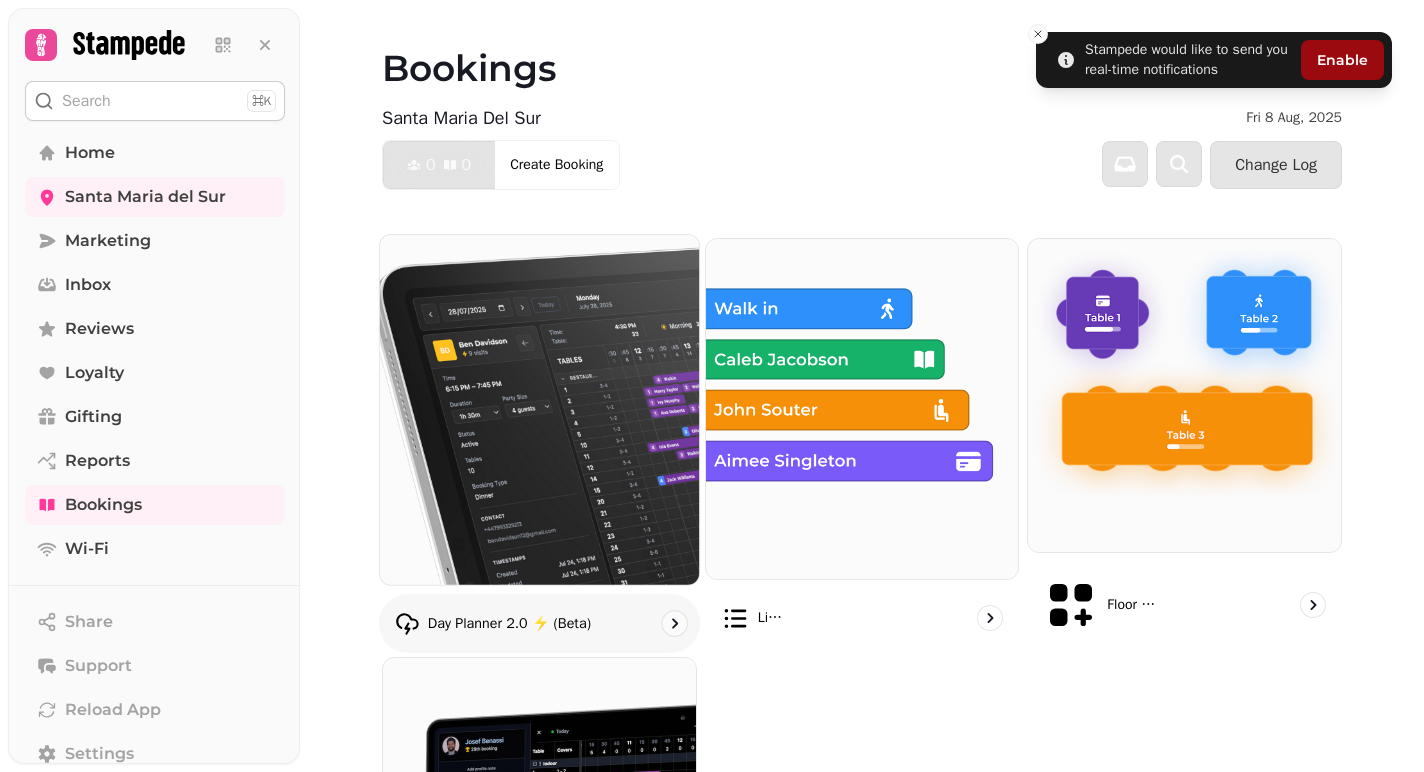 click at bounding box center [539, 409] 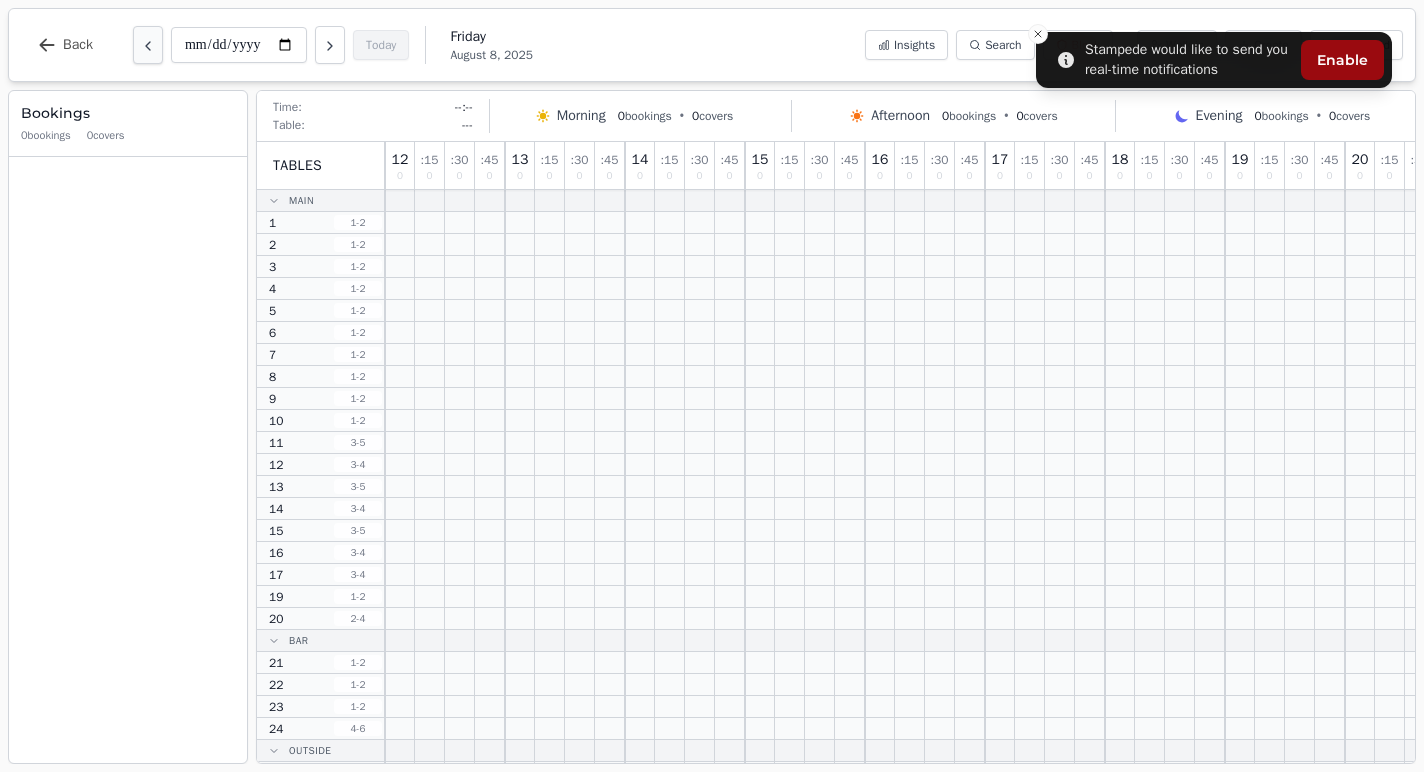 click 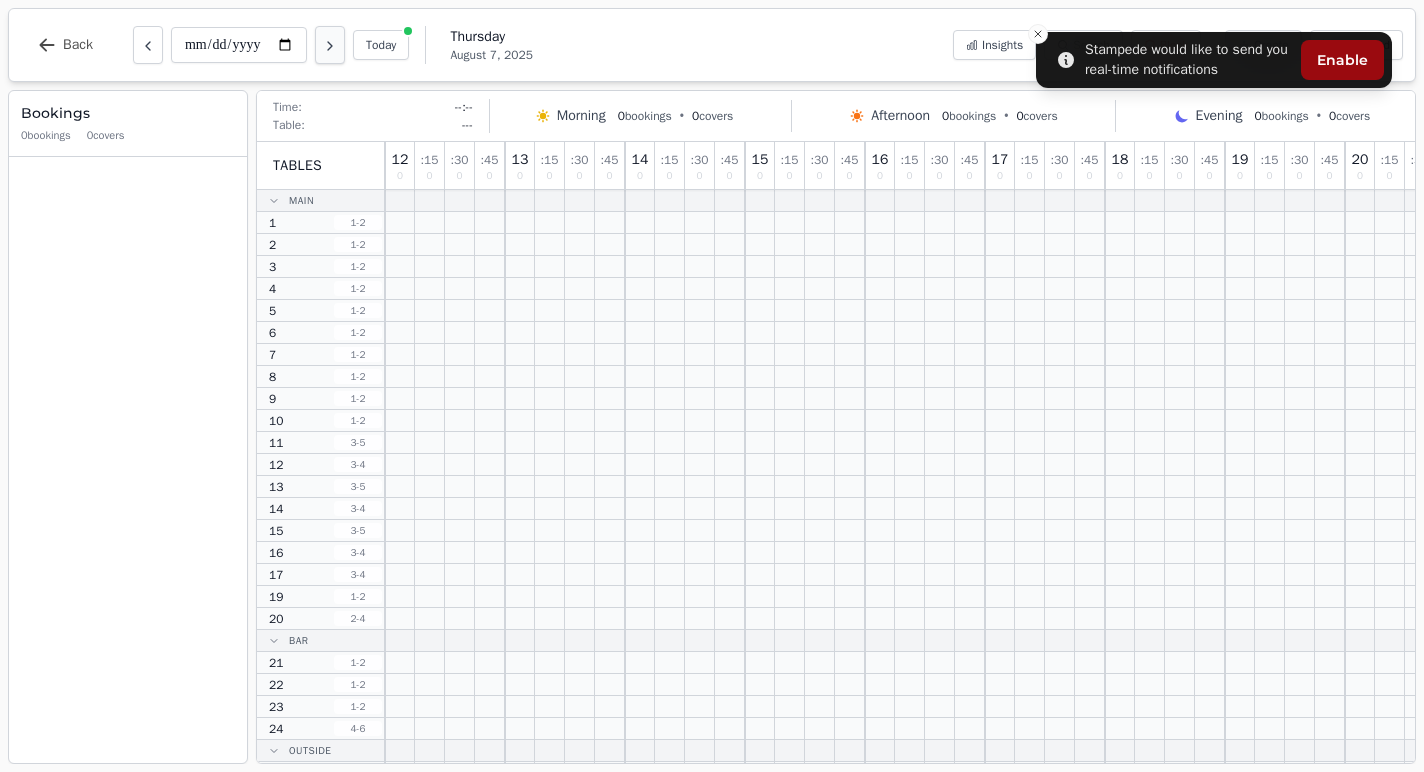 click 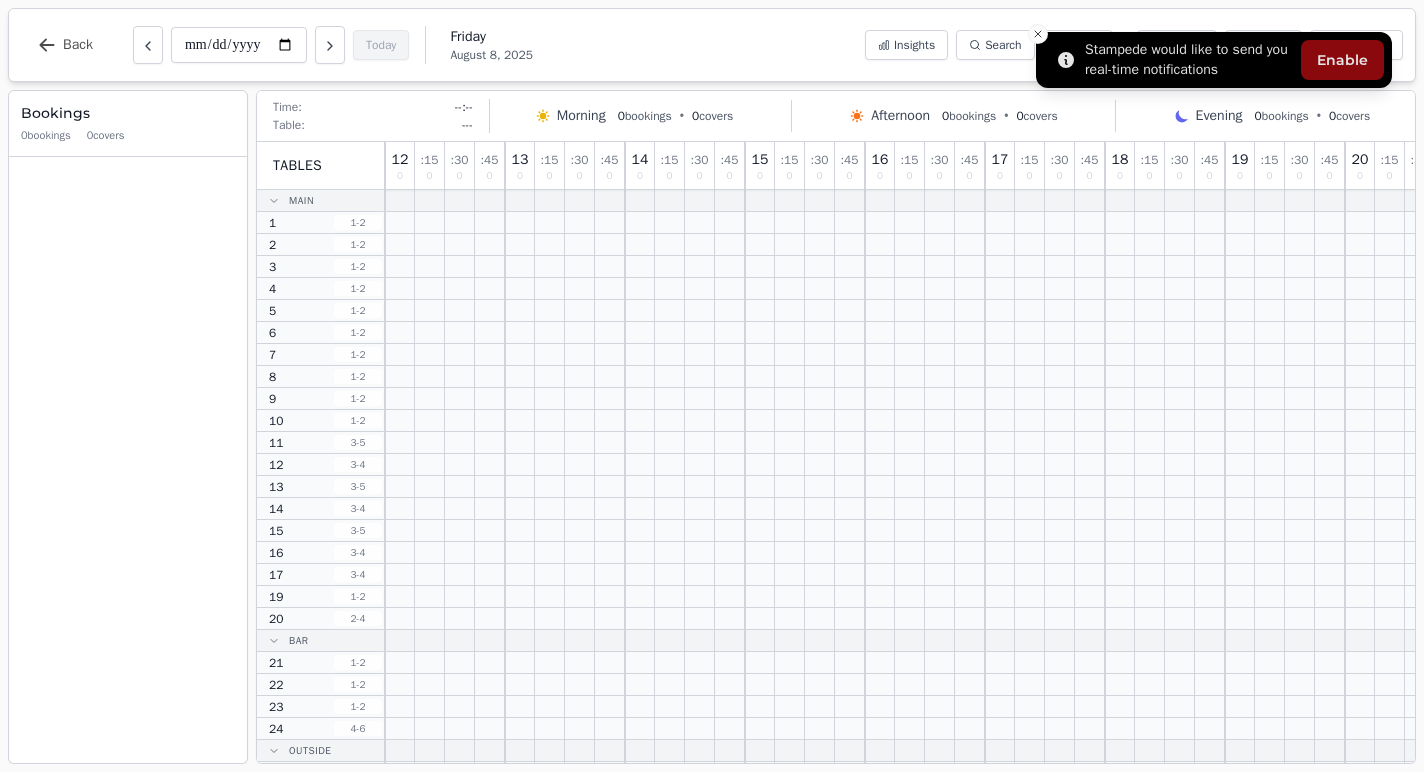click on "Enable" at bounding box center [1342, 60] 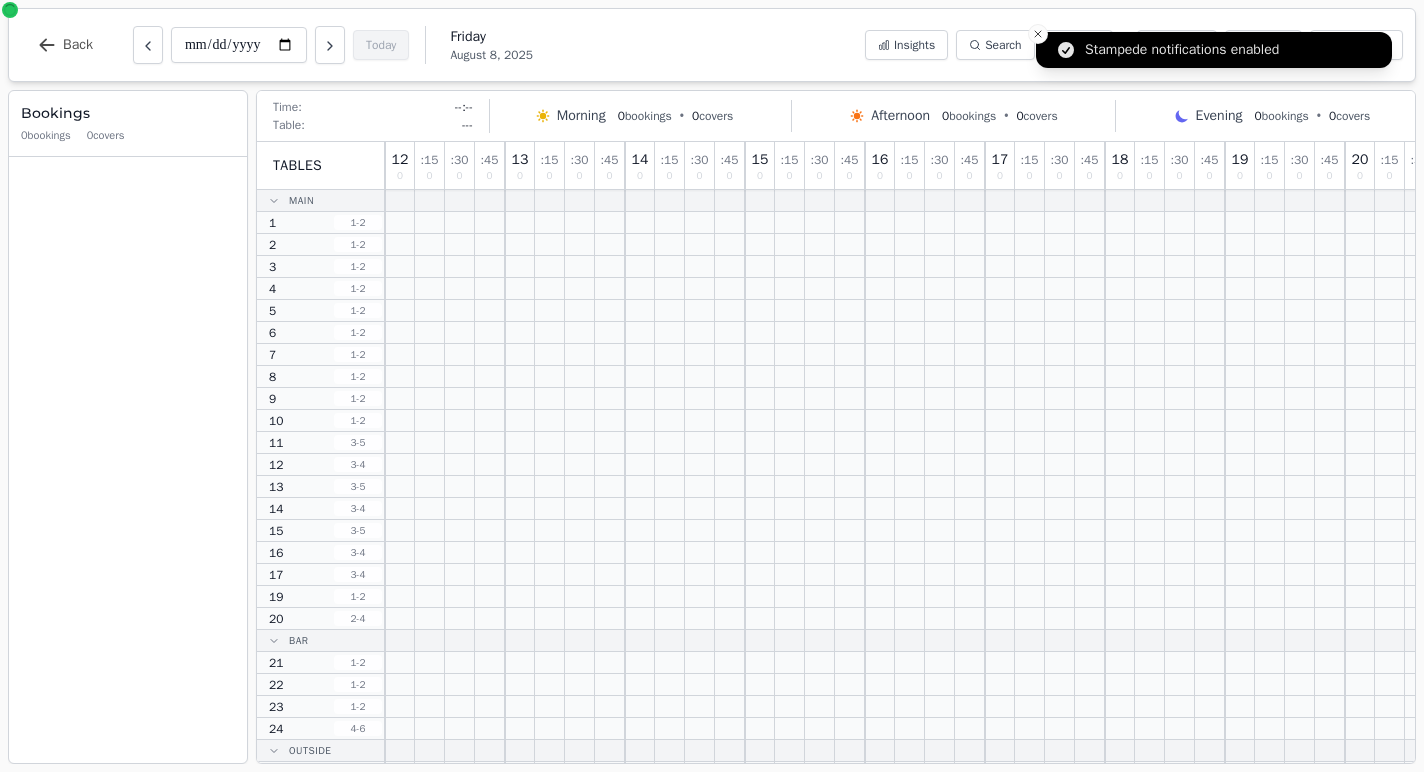 click 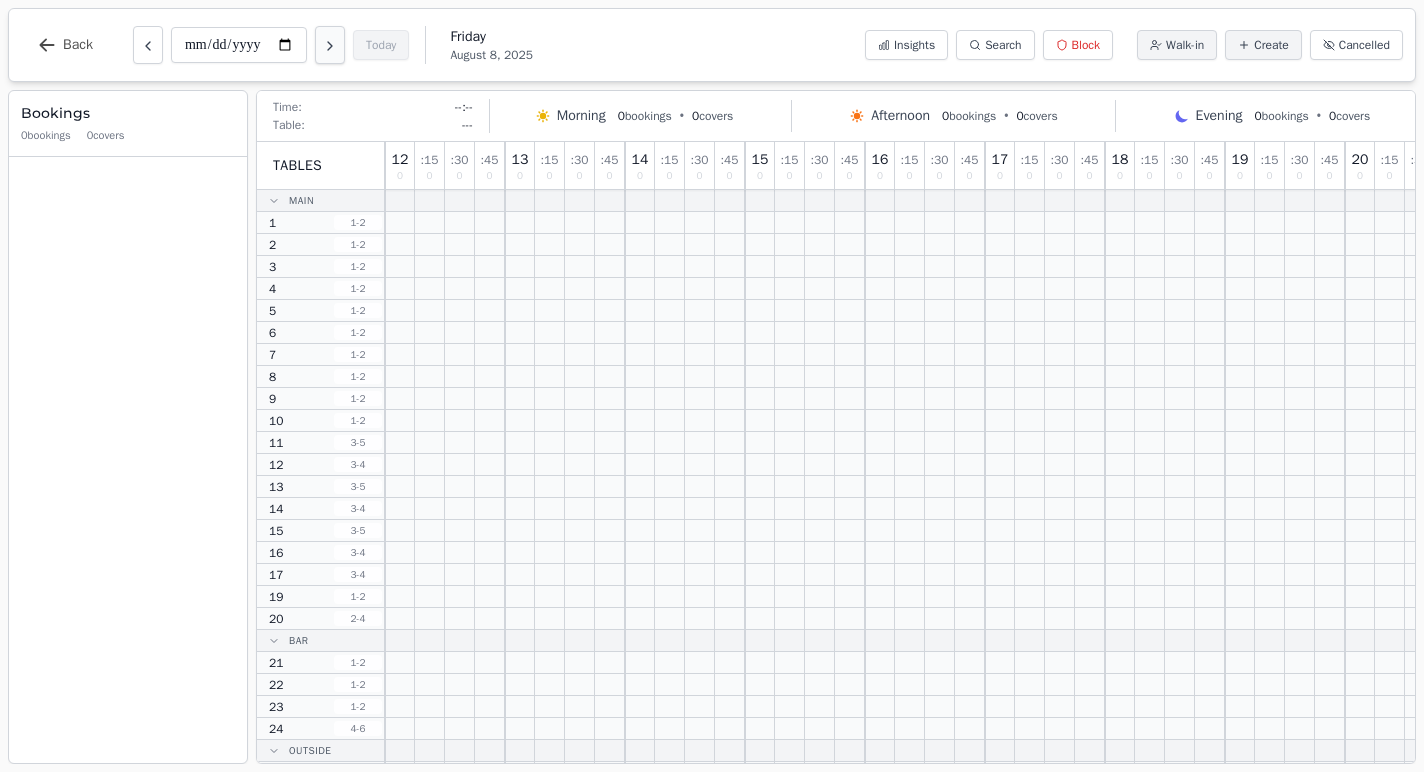 click 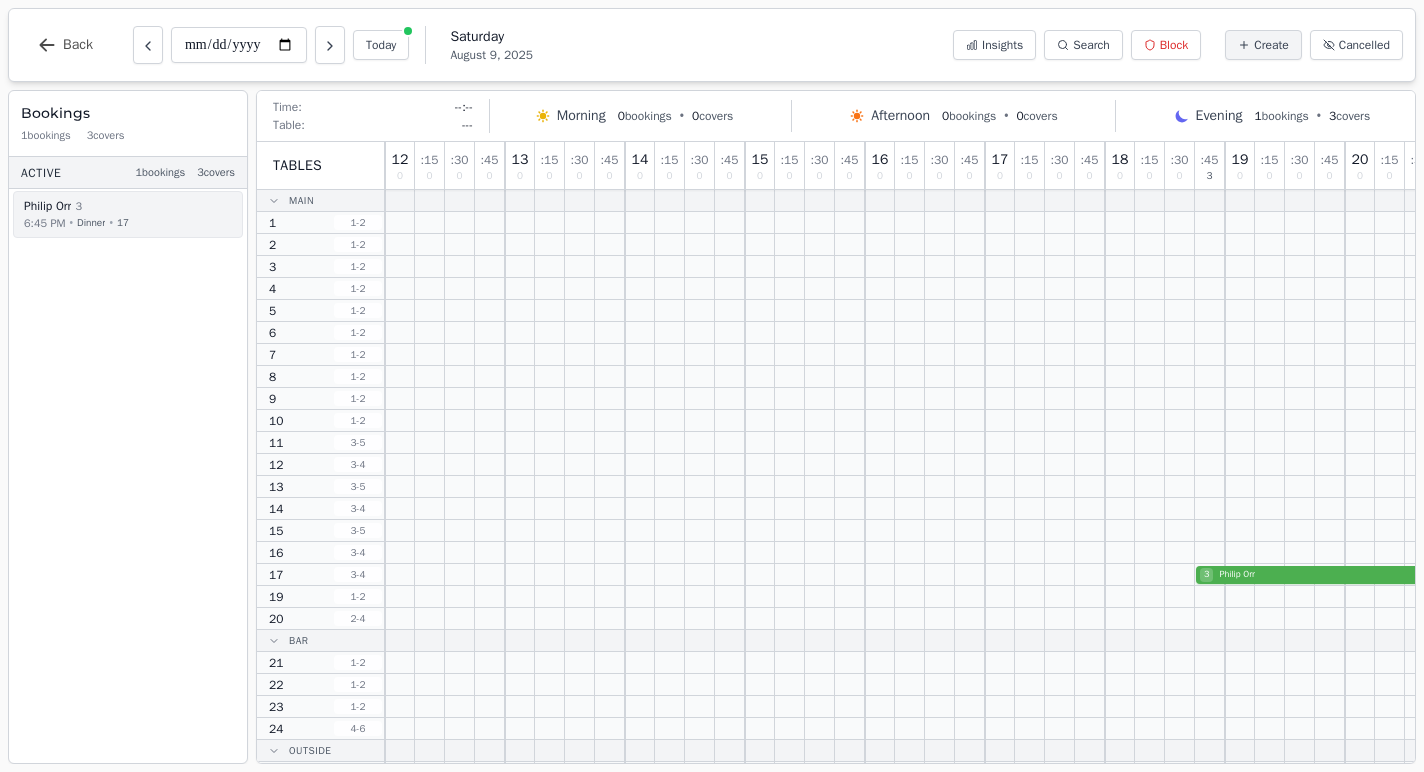 click on "Dinner" at bounding box center [91, 222] 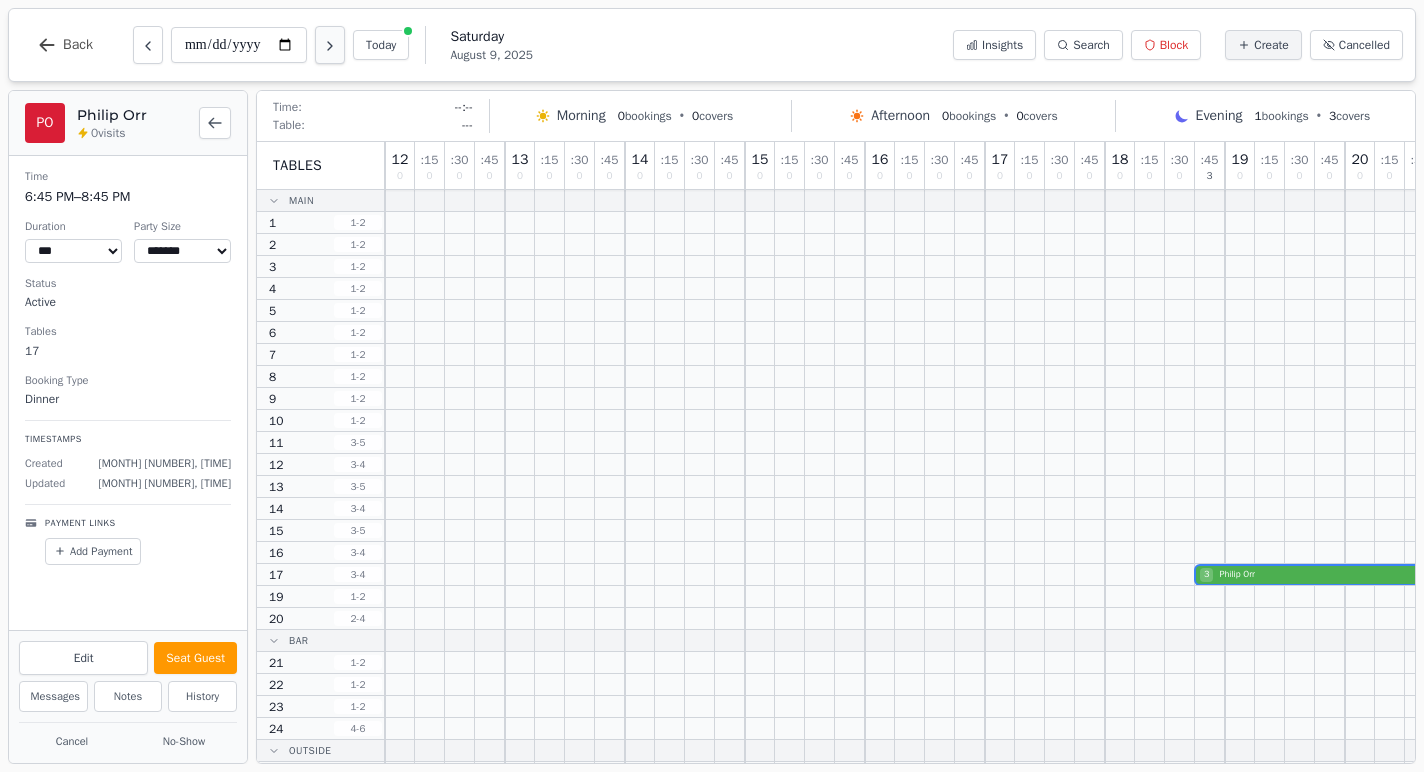 click 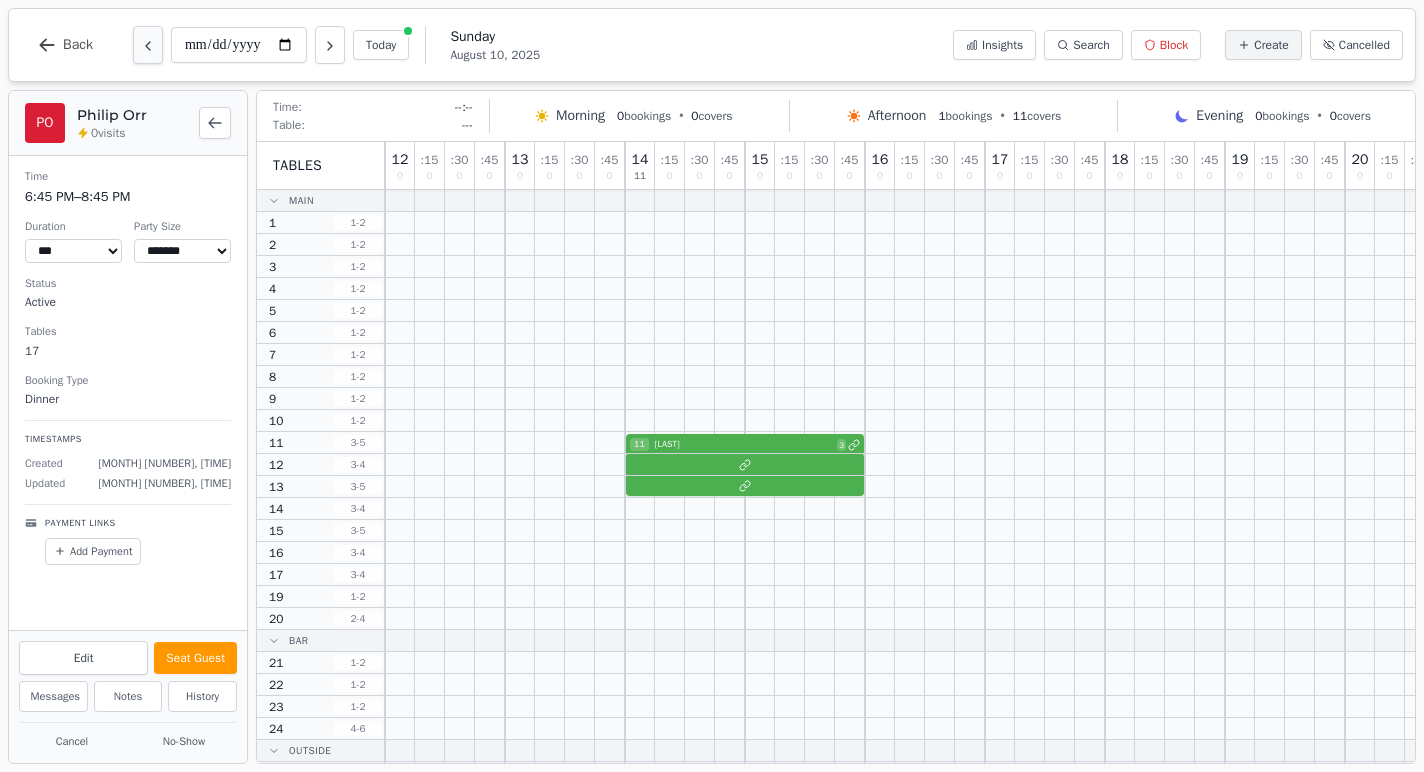 click 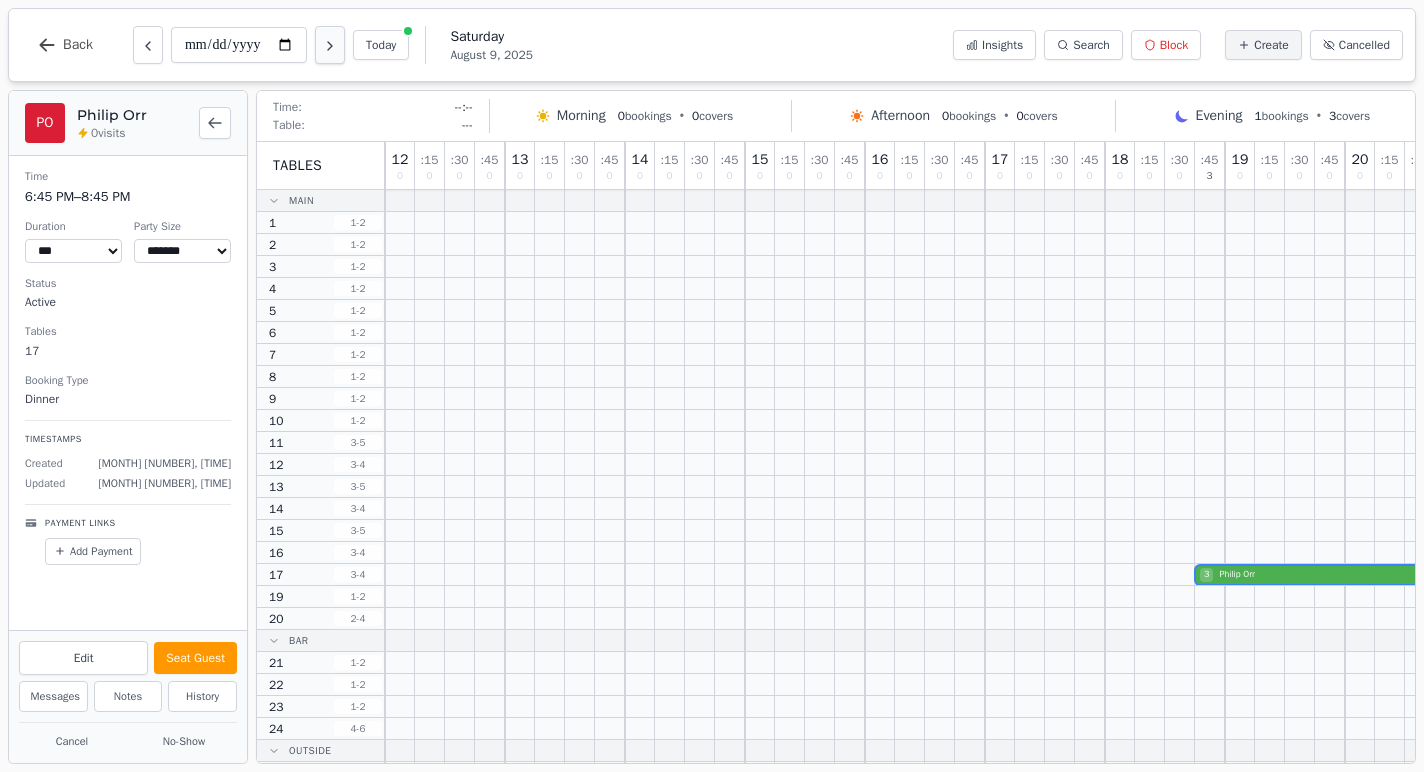 click 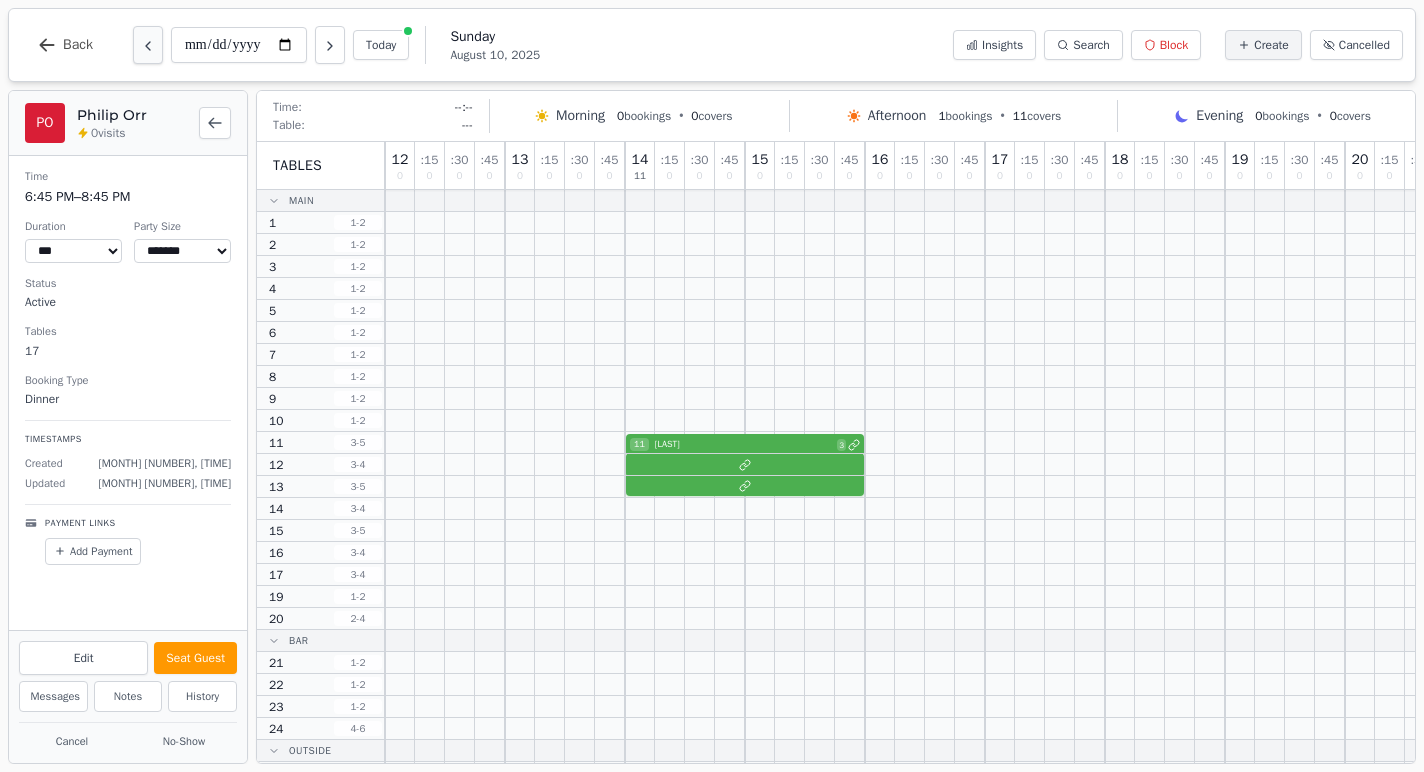 click 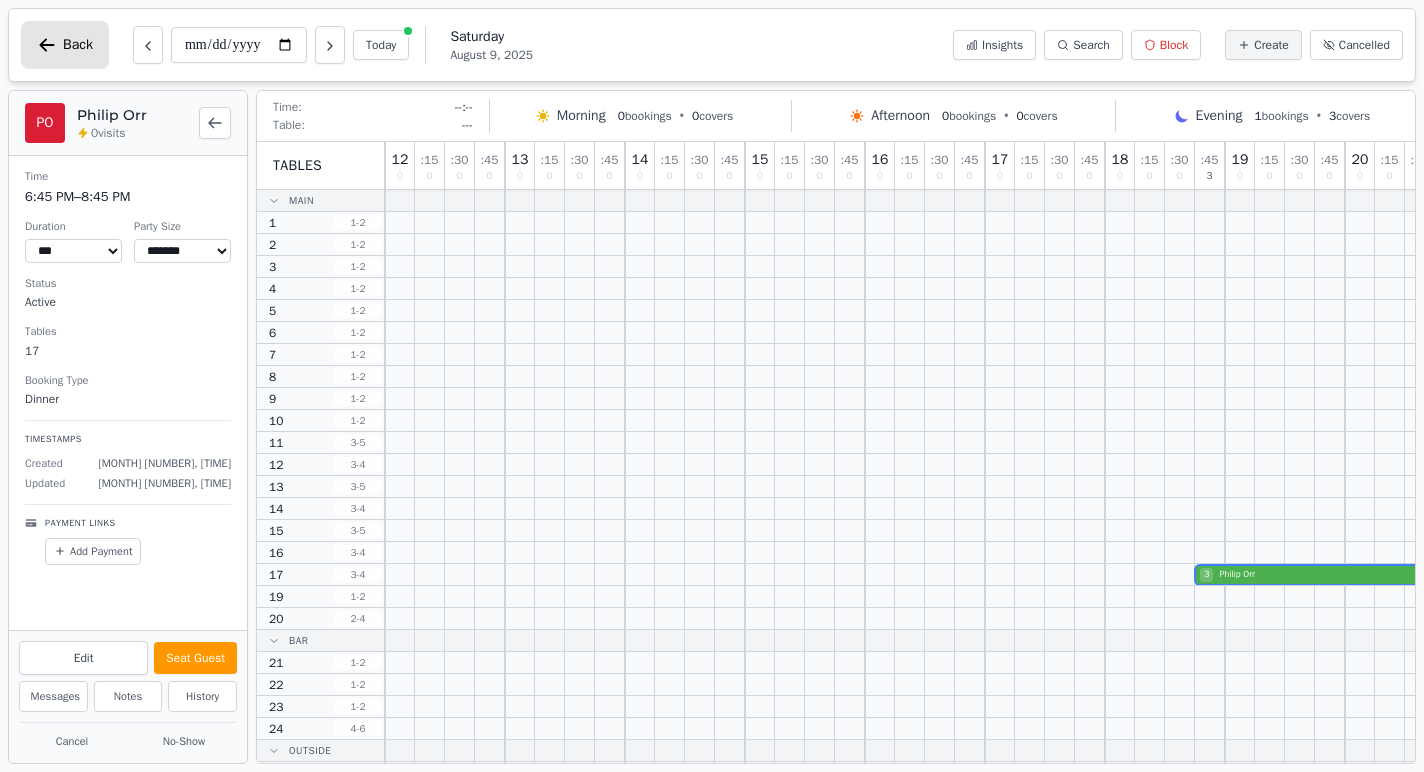 click on "Back" at bounding box center (78, 45) 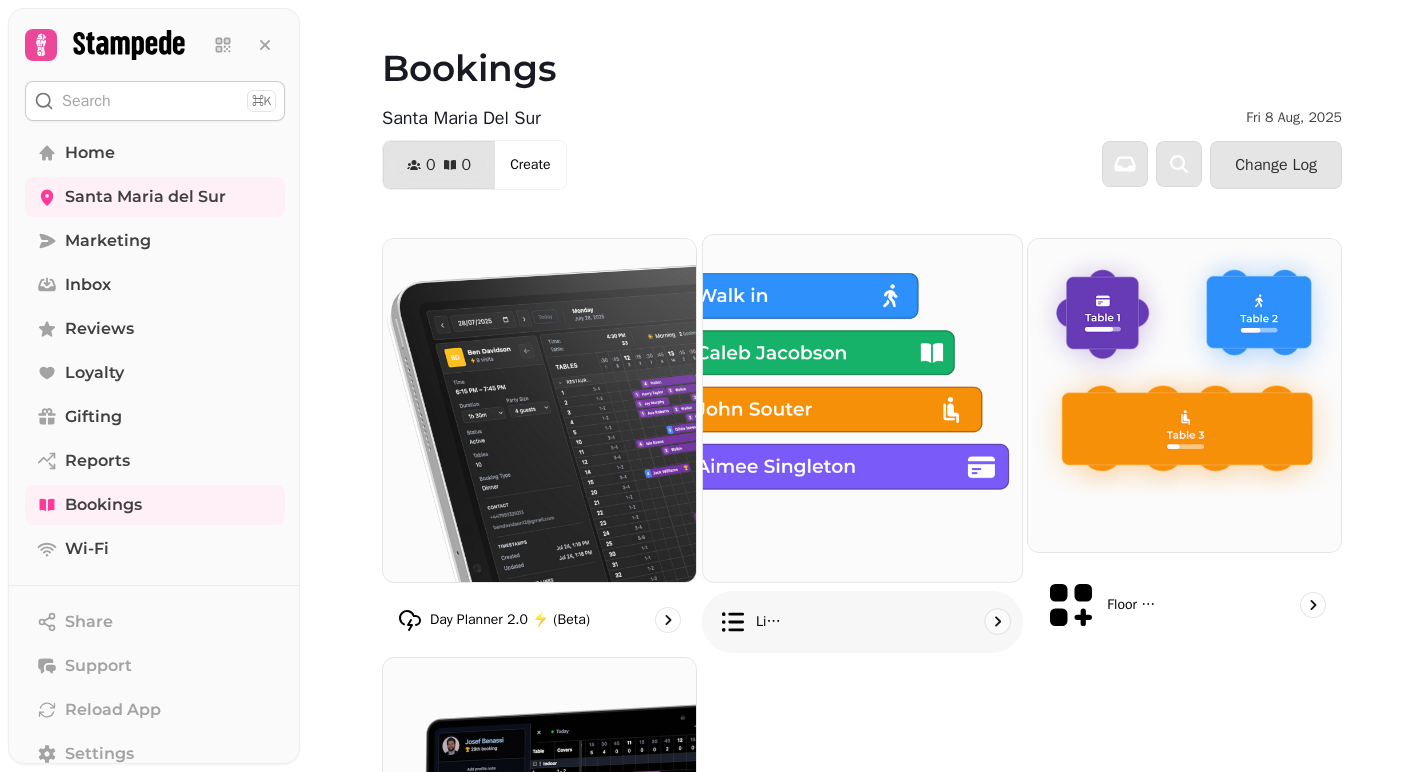 click at bounding box center (862, 408) 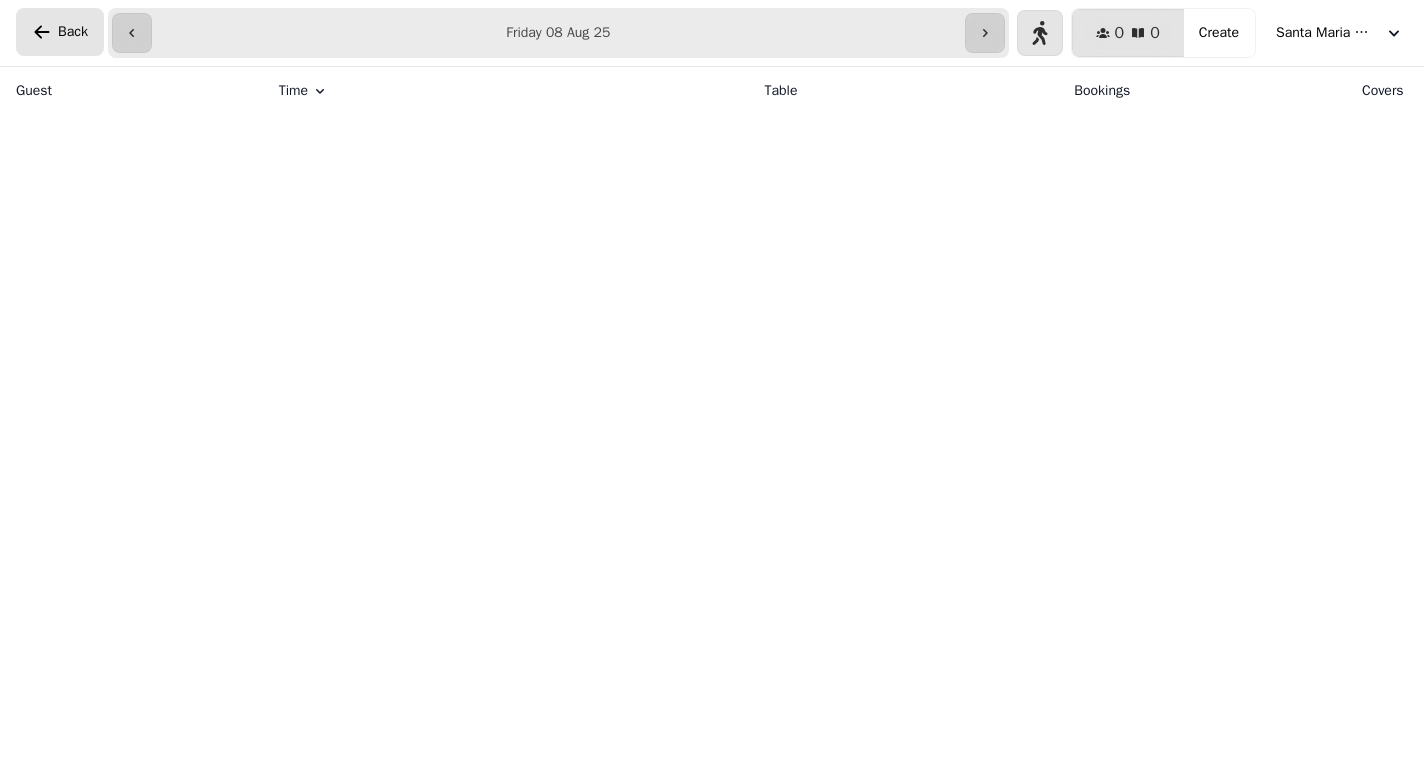 click 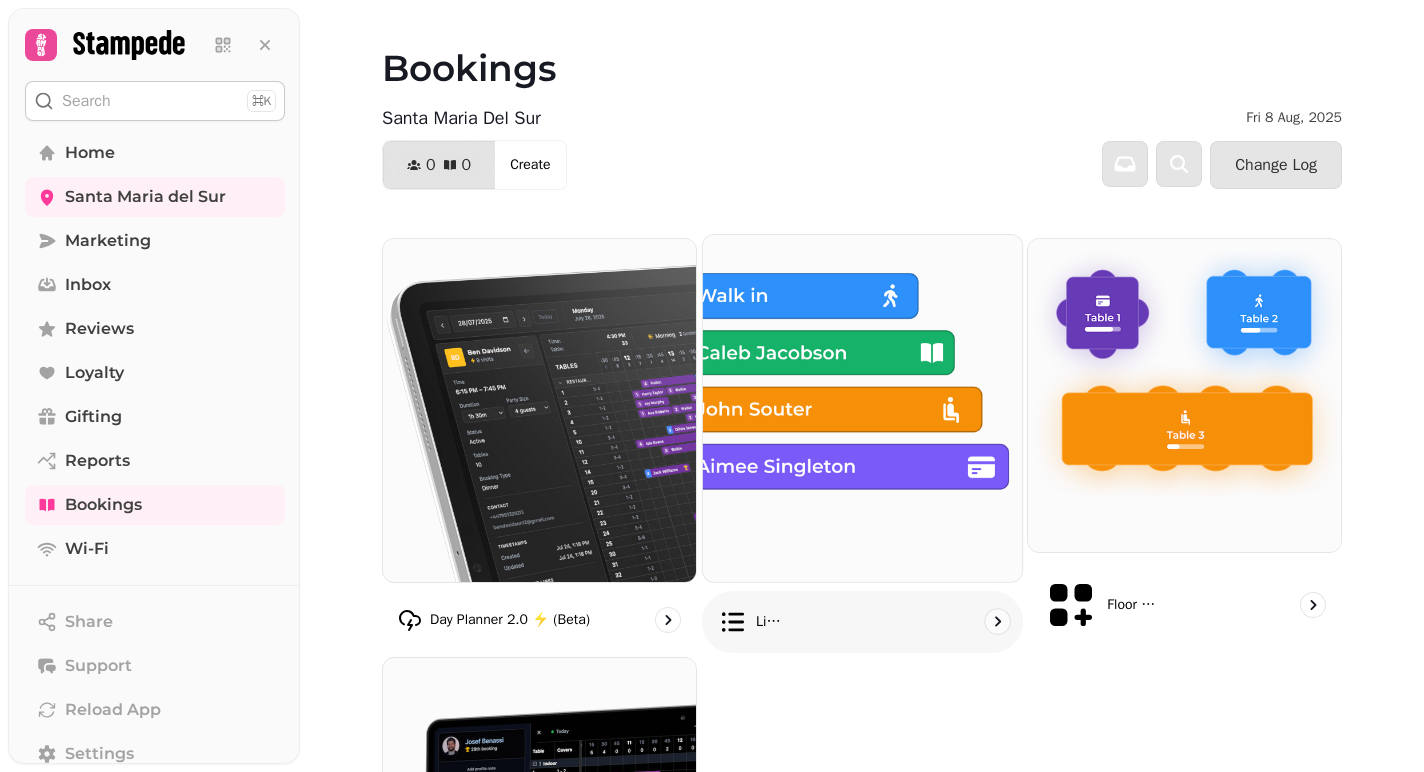 click at bounding box center [862, 408] 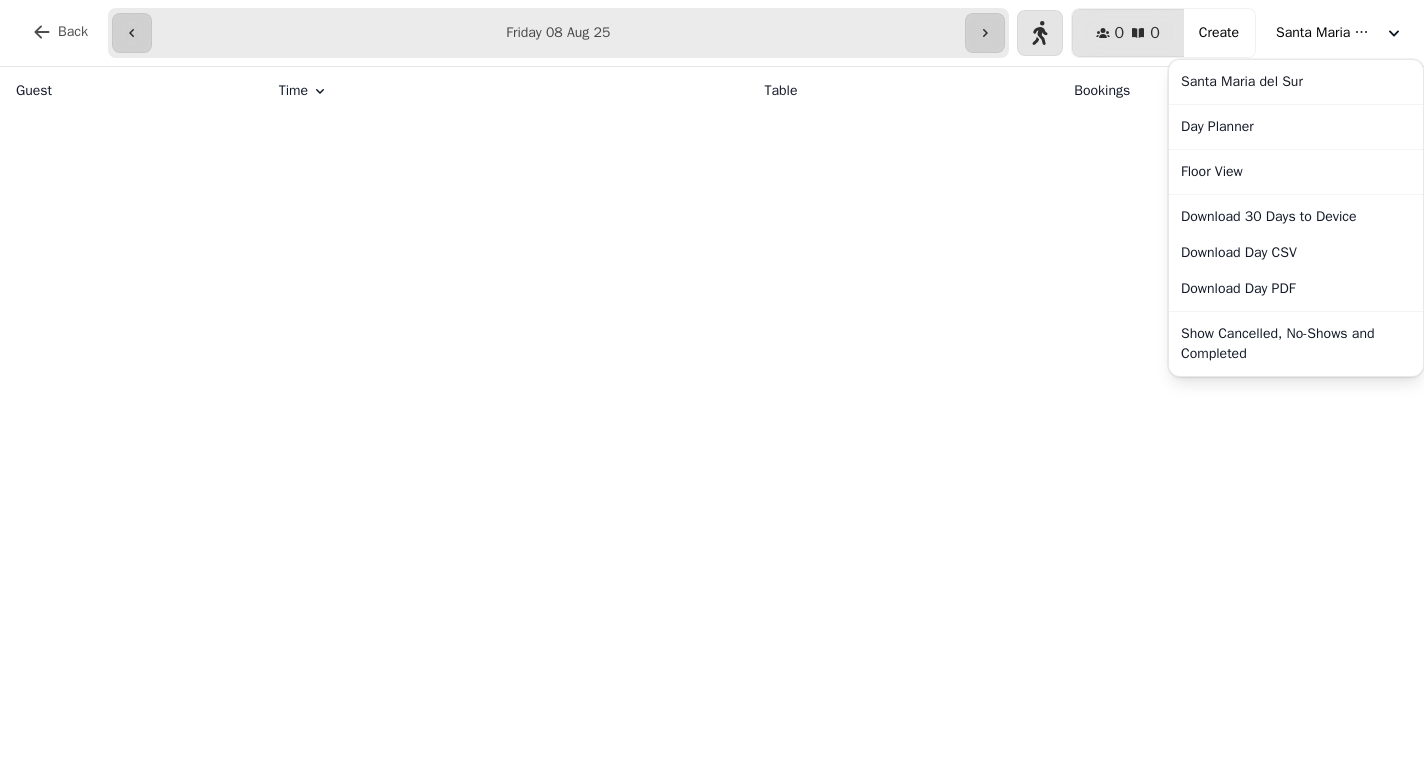click on "Santa Maria del Sur" at bounding box center (1326, 33) 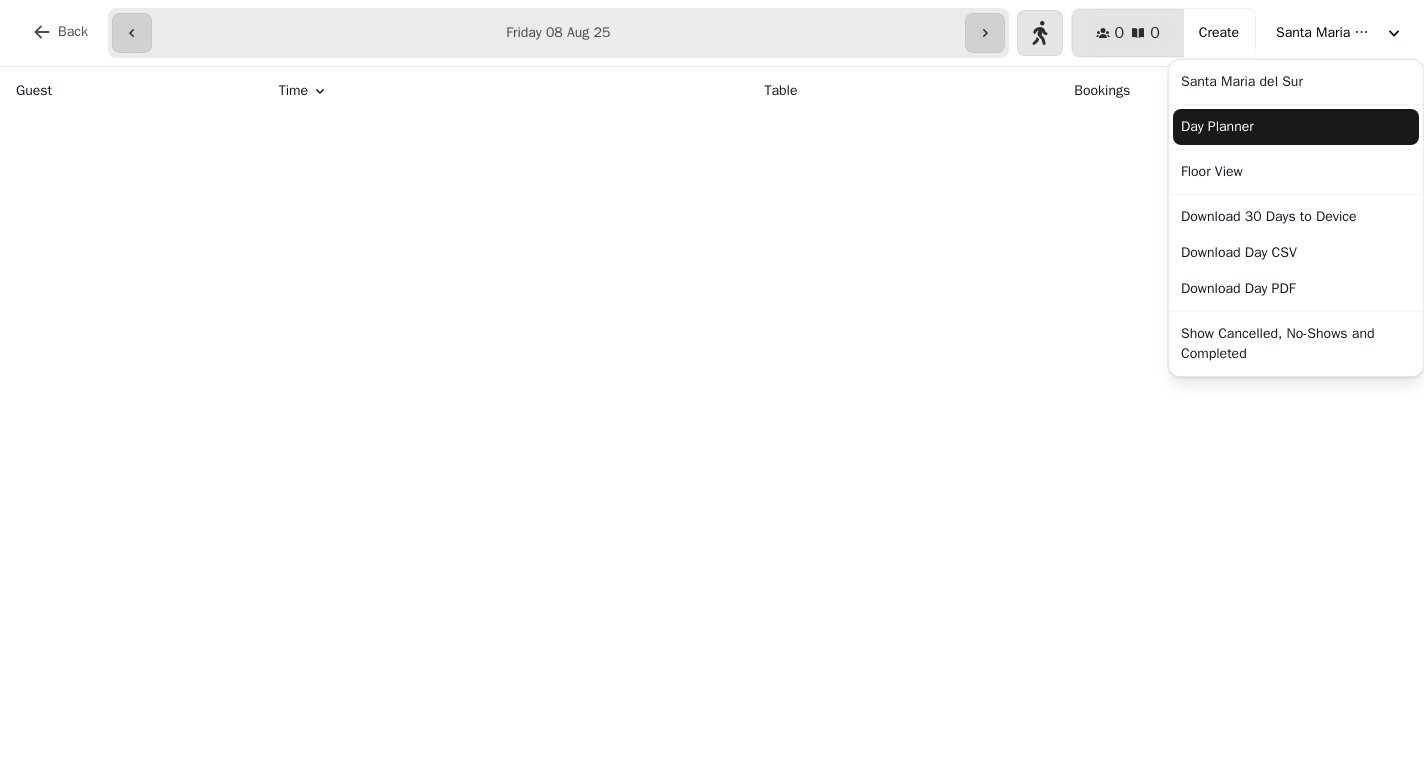 click on "Day Planner" at bounding box center [1296, 127] 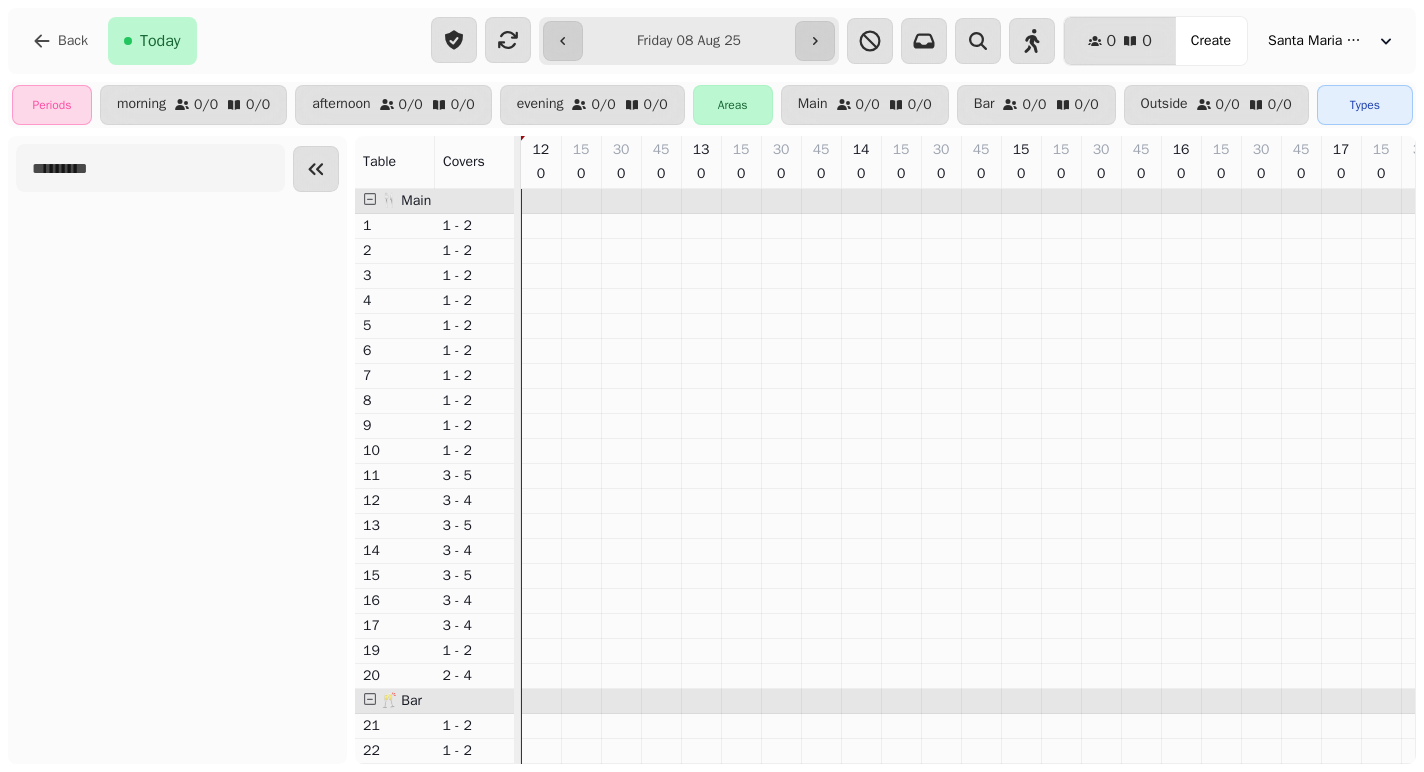 click on "Santa Maria del Sur" at bounding box center [1318, 41] 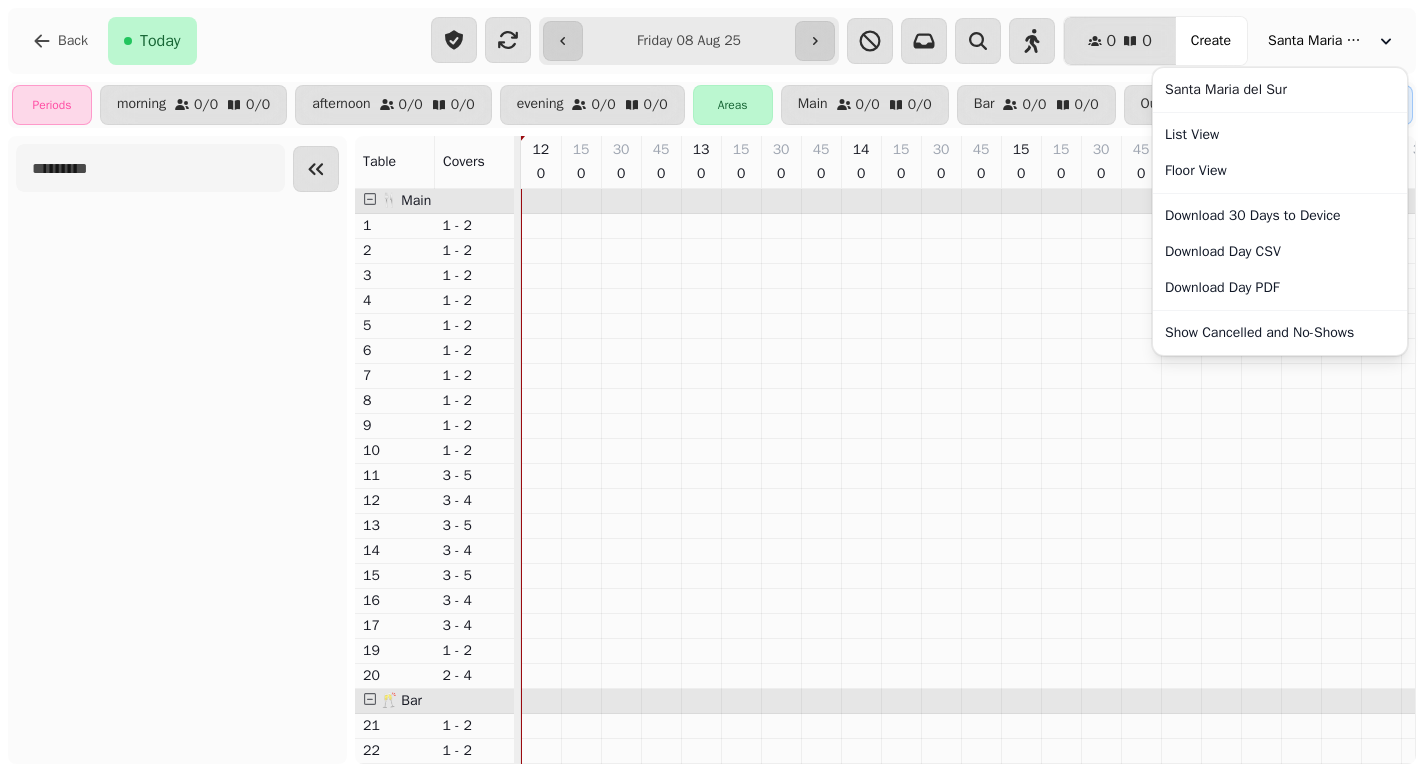 click on "**********" at bounding box center (712, 41) 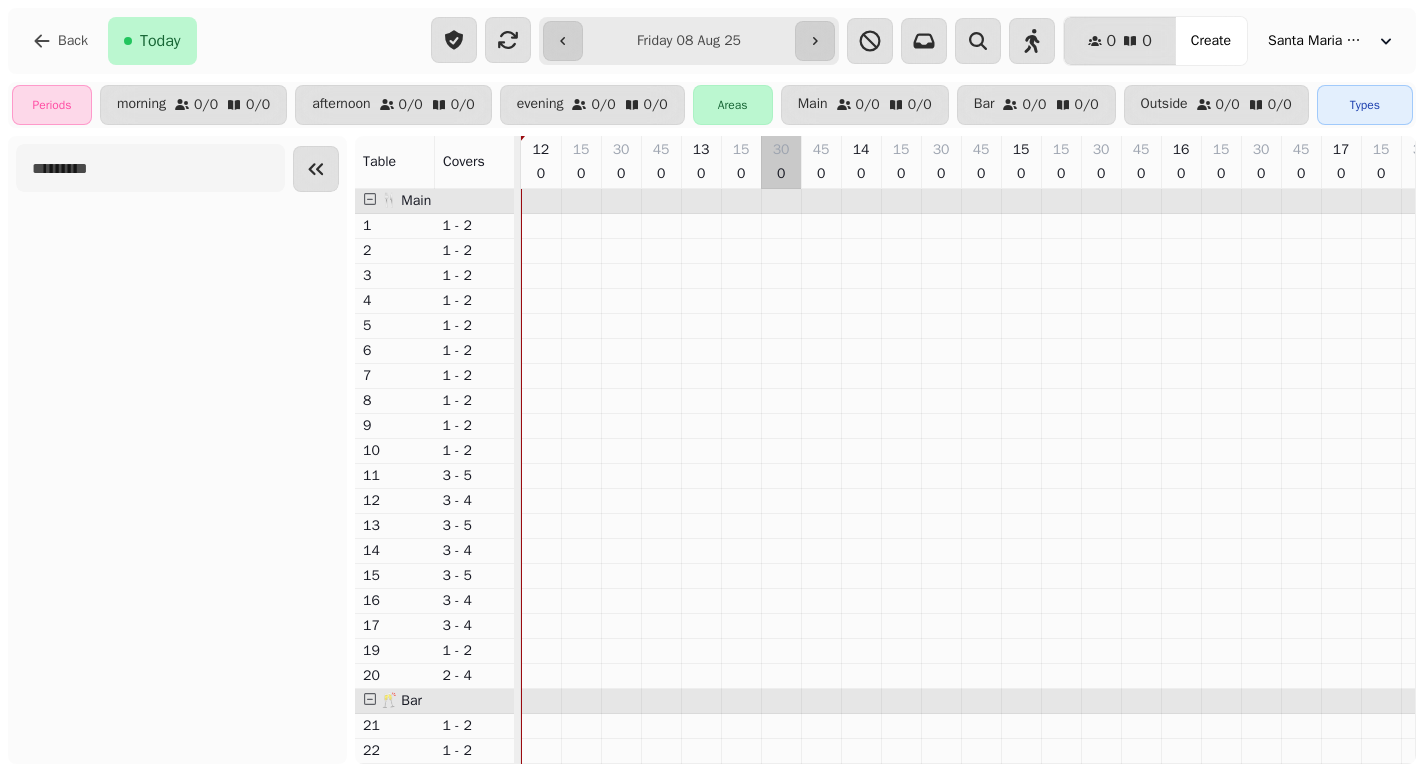 scroll, scrollTop: 0, scrollLeft: 294, axis: horizontal 